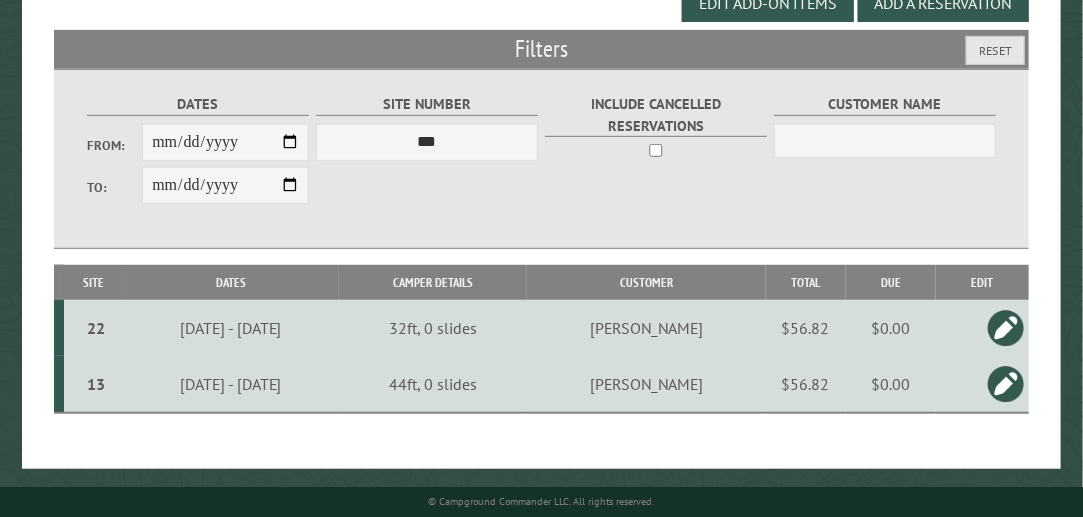 scroll, scrollTop: 220, scrollLeft: 0, axis: vertical 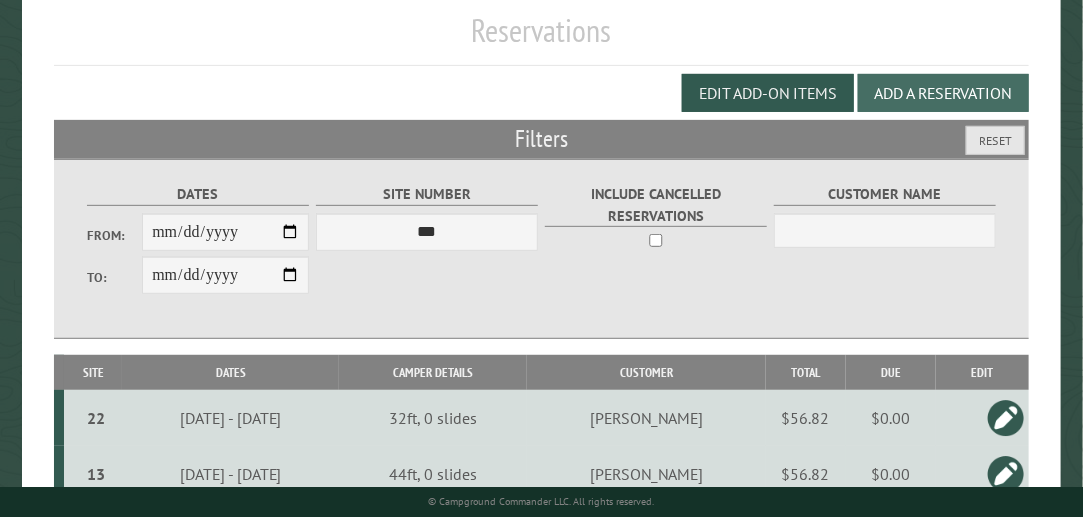 click on "Add a Reservation" at bounding box center (943, 93) 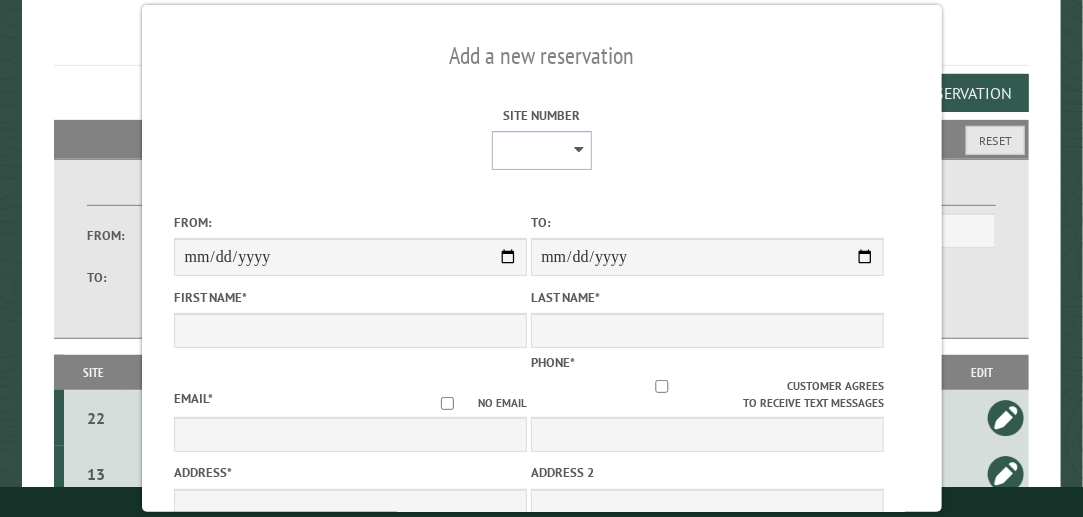 click on "* ** ** * * * * * * * * ** ** ** ** ** ** ** ** ** ** ** ** ** ** ** ** ** ** ** ** ** ** ** ** ** ** ** ** ** ** ** ** ** ** ** ** ** ** ** ** ** ** ** ** ** ** ** **** ** ** ** ** ** ** ** ** ** ** ** ** ** ** ** ** ** ** ** ** ** ** ** ** ** ** ** *** *** ***" at bounding box center [542, 150] 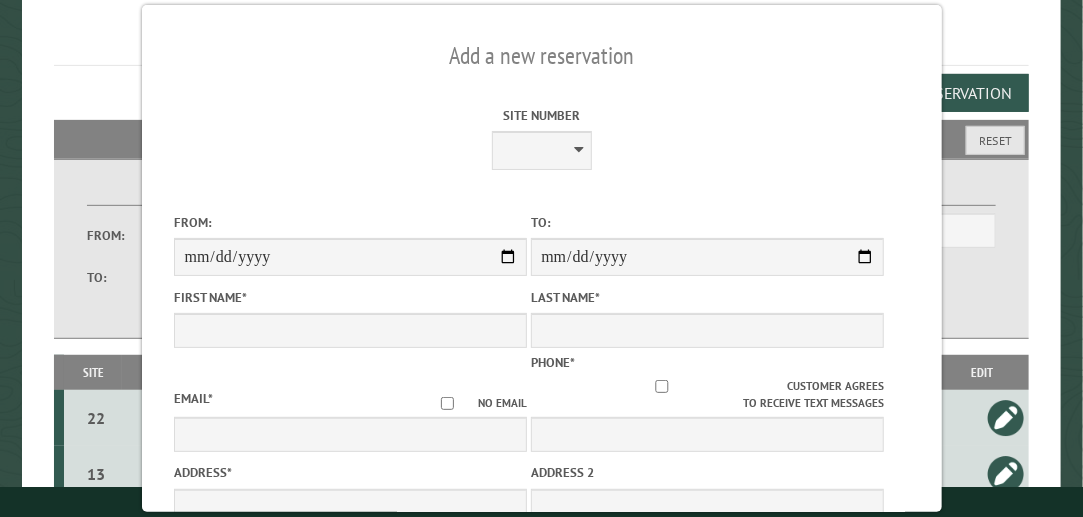 click on "Edit Add-on Items
Add a Reservation" at bounding box center [541, 93] 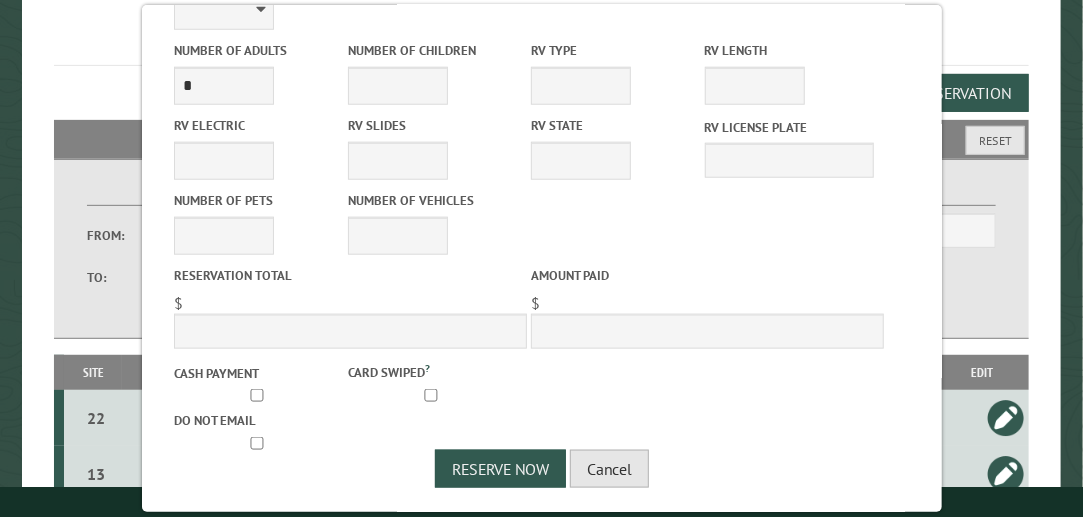 click on "Cancel" at bounding box center (609, 469) 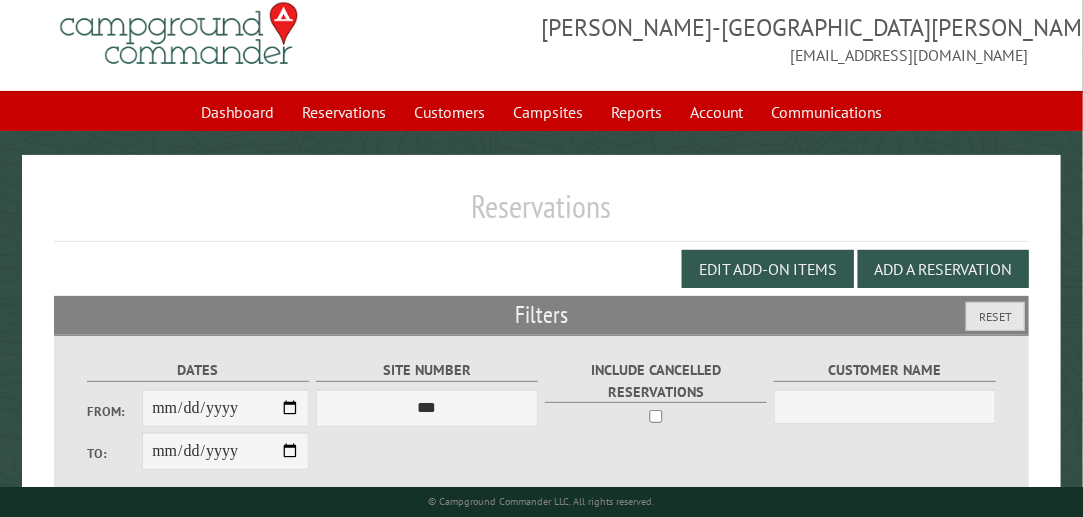 scroll, scrollTop: 22, scrollLeft: 0, axis: vertical 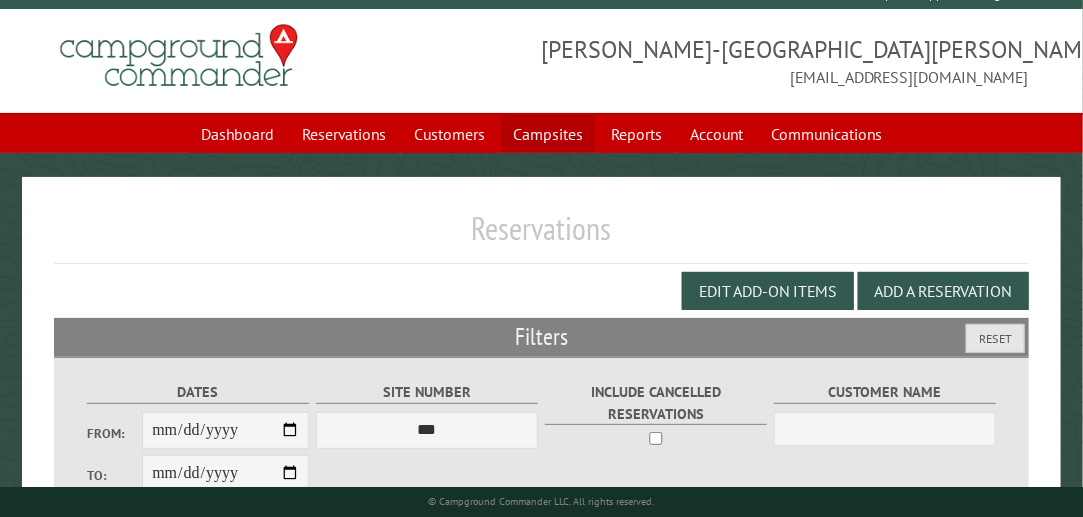 click on "Campsites" at bounding box center [548, 134] 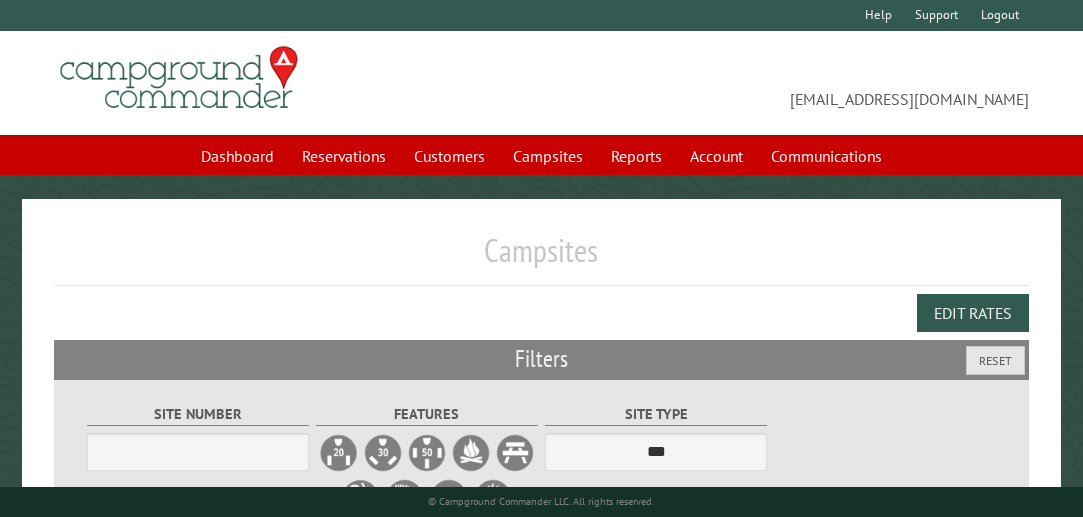 scroll, scrollTop: 0, scrollLeft: 0, axis: both 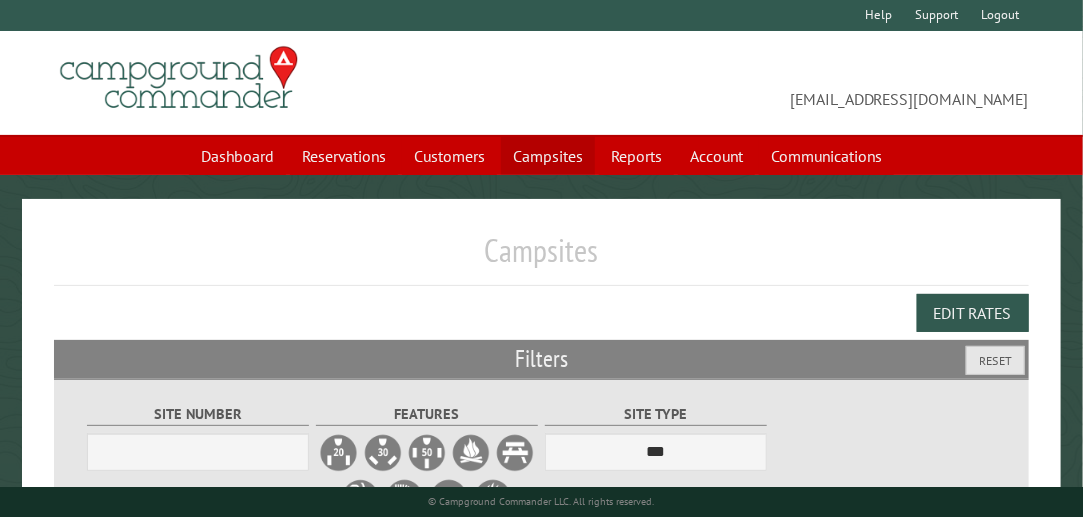 select on "***" 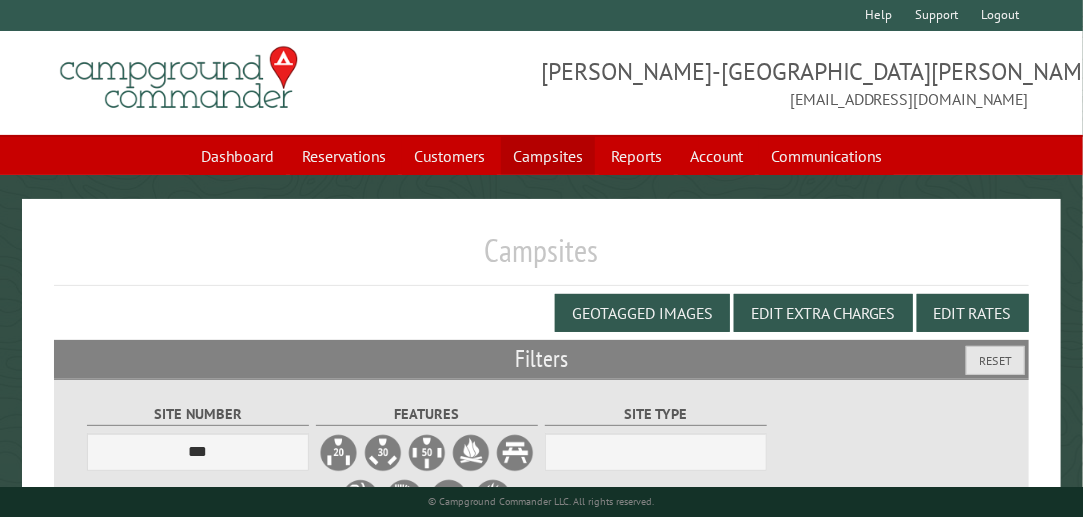 click on "Campsites" at bounding box center [548, 156] 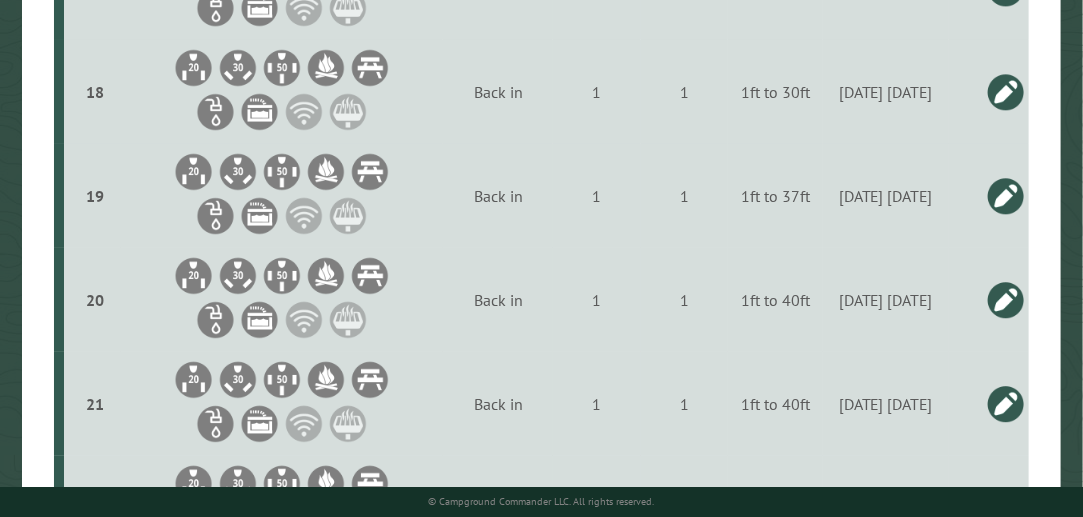 scroll, scrollTop: 2546, scrollLeft: 0, axis: vertical 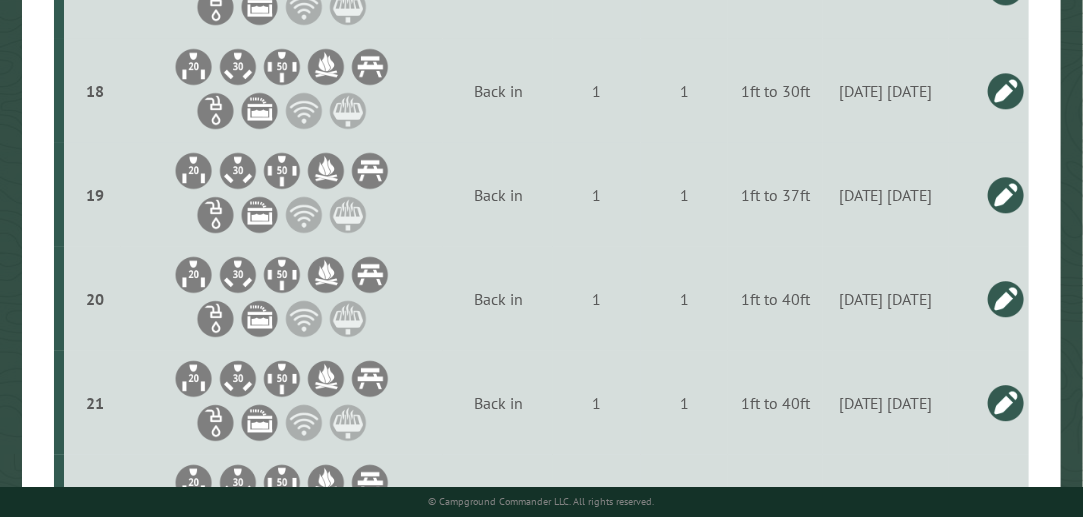 click at bounding box center [1006, 195] 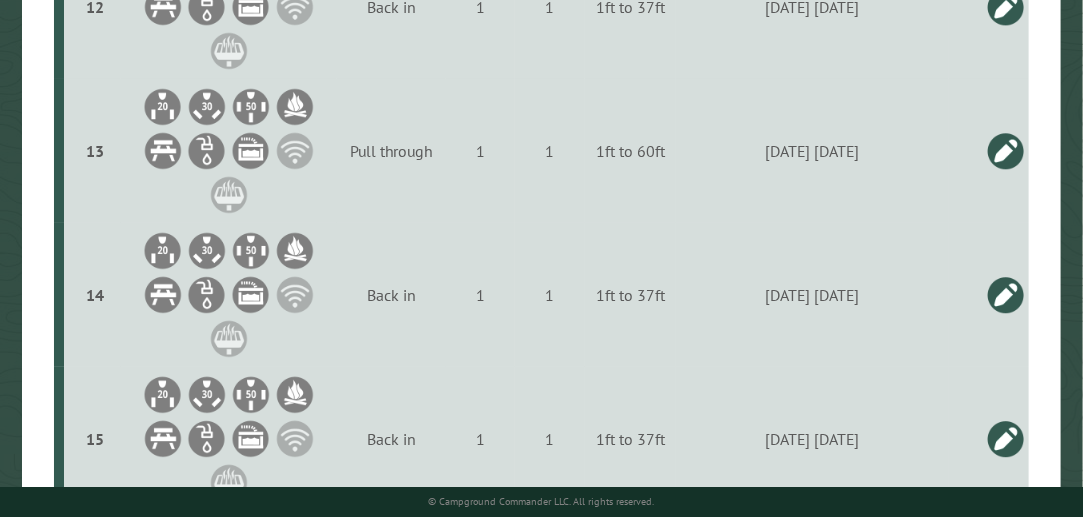 click on "**********" at bounding box center (805, 997) 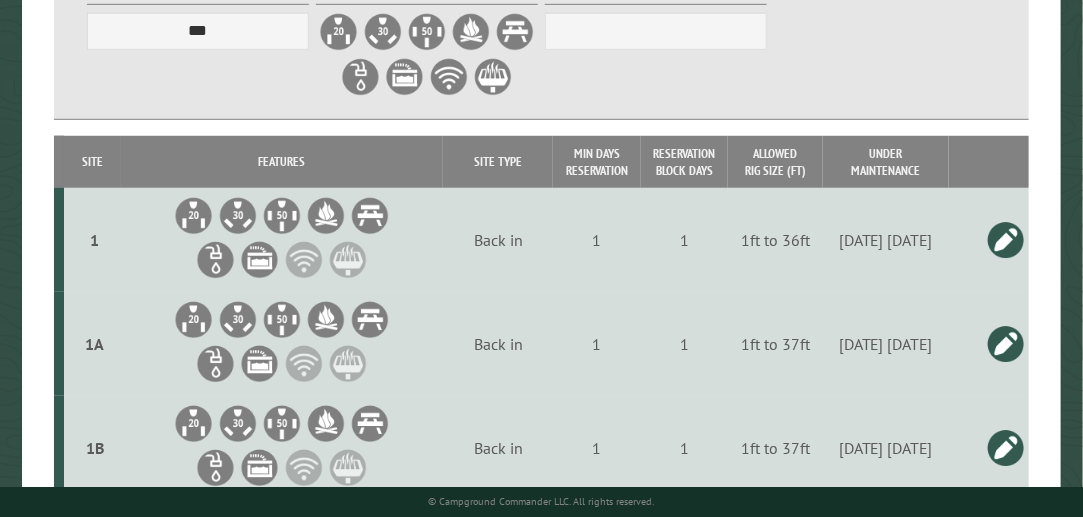 scroll, scrollTop: 0, scrollLeft: 0, axis: both 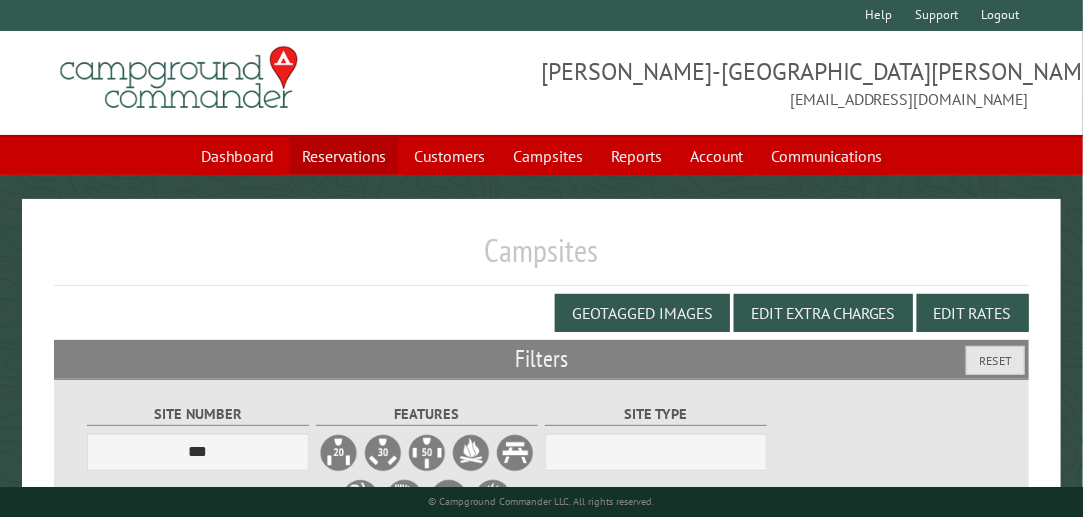 click on "Reservations" at bounding box center [344, 156] 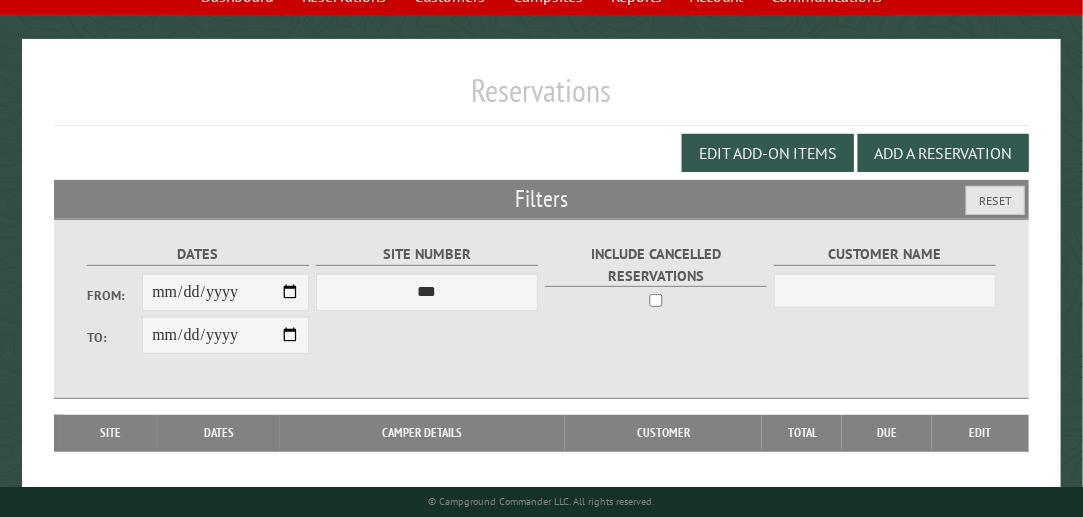 scroll, scrollTop: 200, scrollLeft: 0, axis: vertical 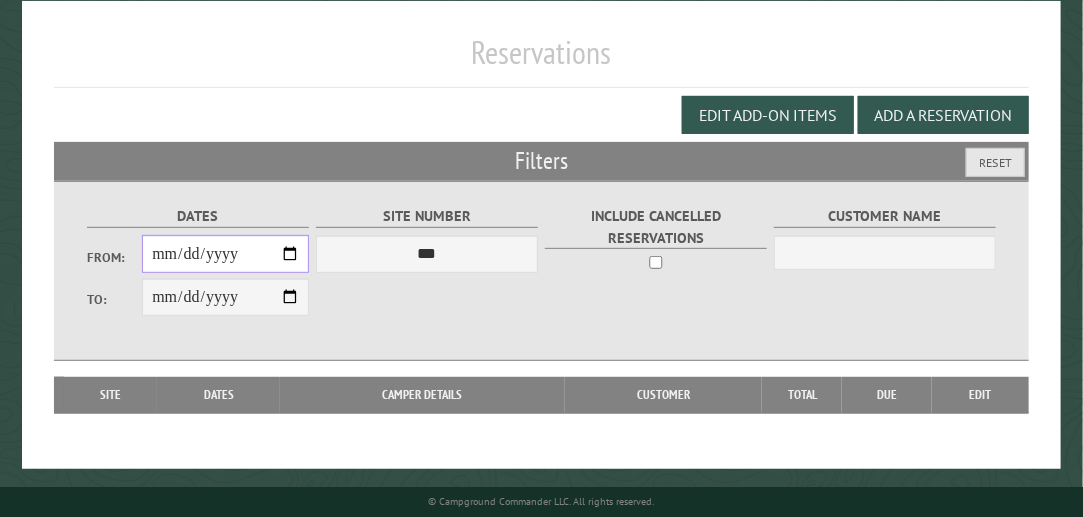 click on "From:" at bounding box center [225, 254] 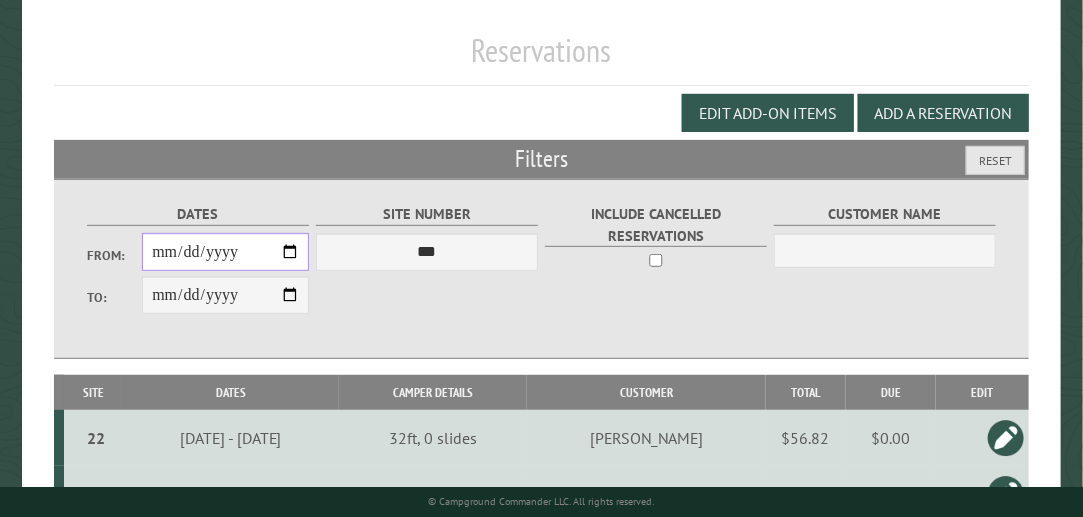 scroll, scrollTop: 312, scrollLeft: 0, axis: vertical 